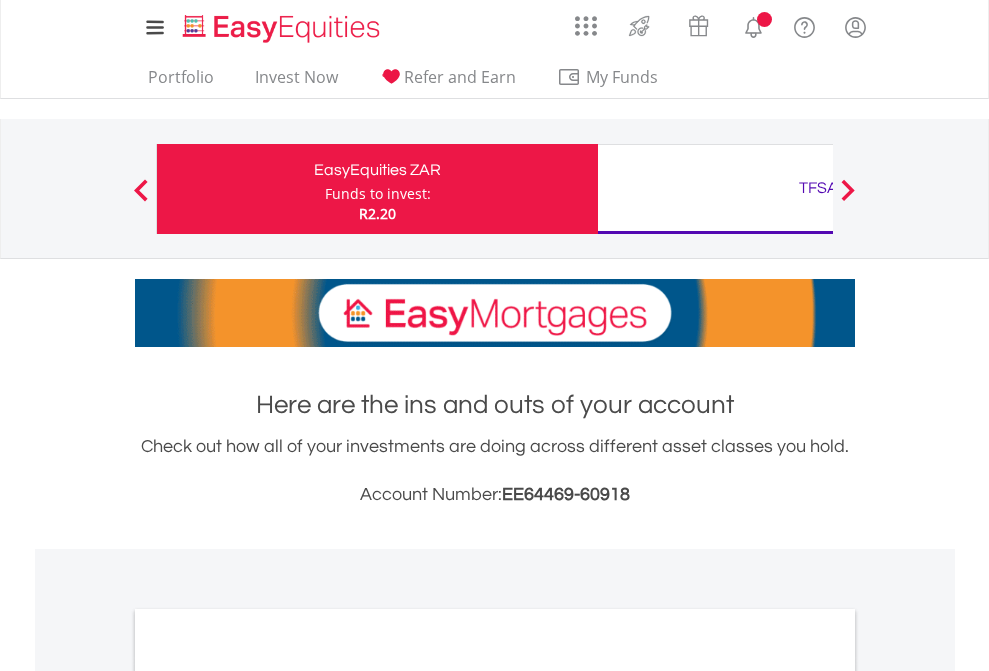 scroll, scrollTop: 0, scrollLeft: 0, axis: both 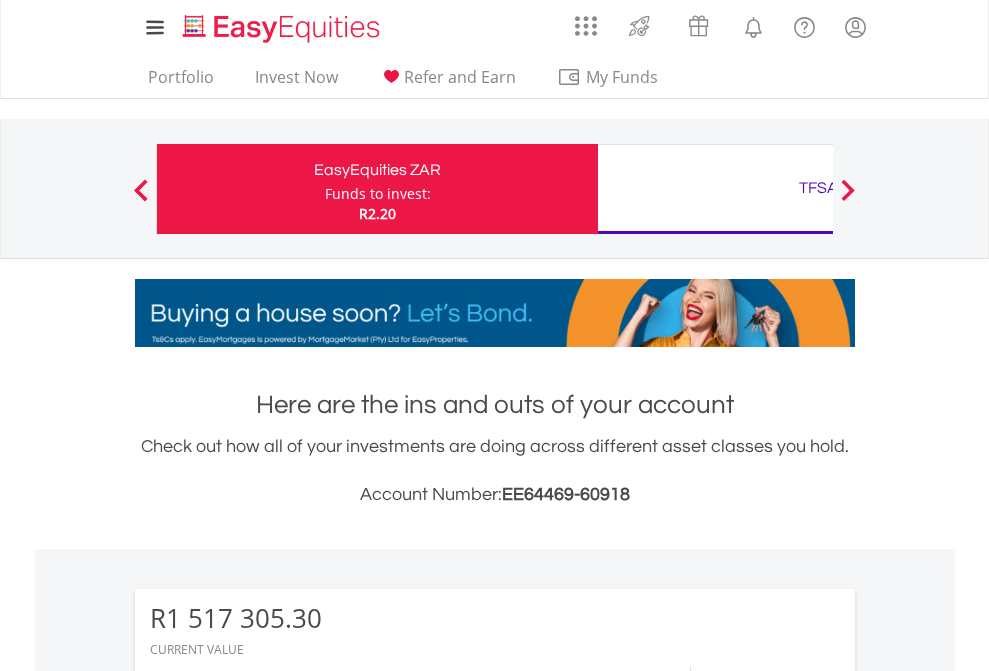 click on "Funds to invest:" at bounding box center [378, 194] 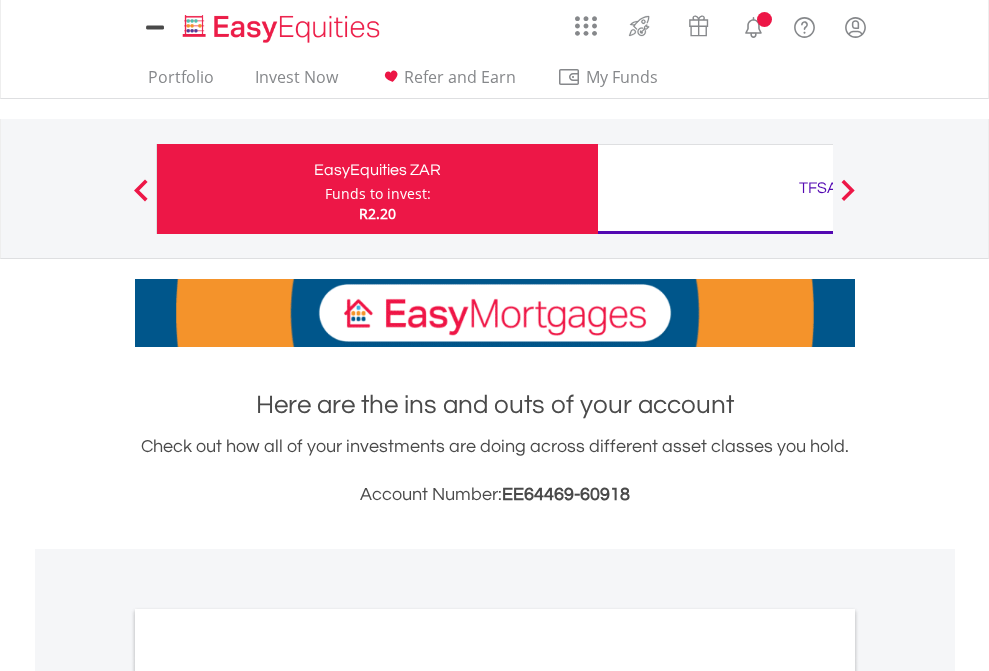 scroll, scrollTop: 0, scrollLeft: 0, axis: both 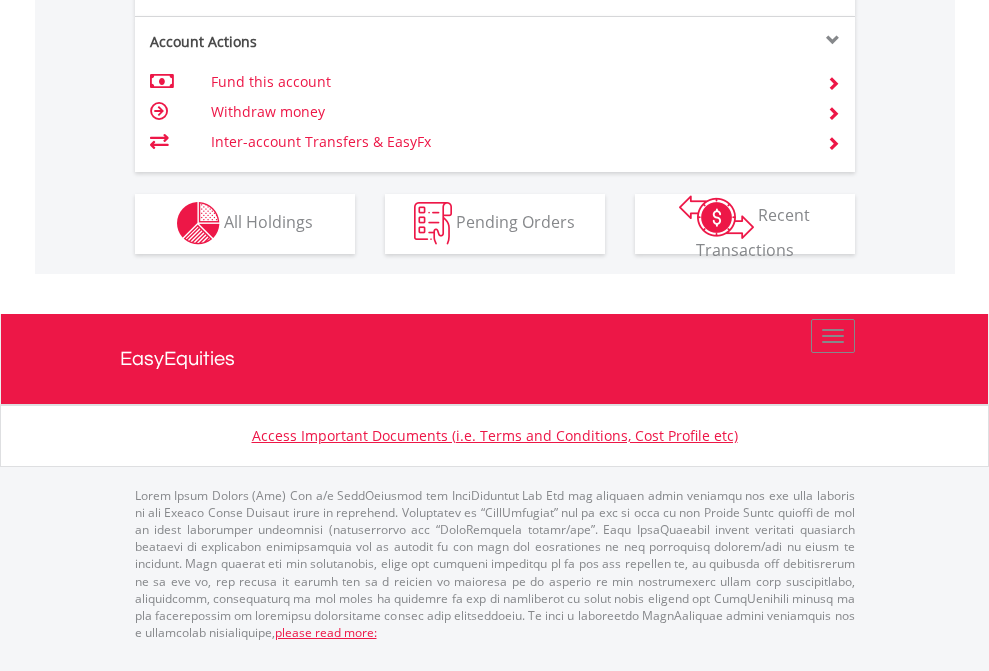 click on "Investment types" at bounding box center (706, -337) 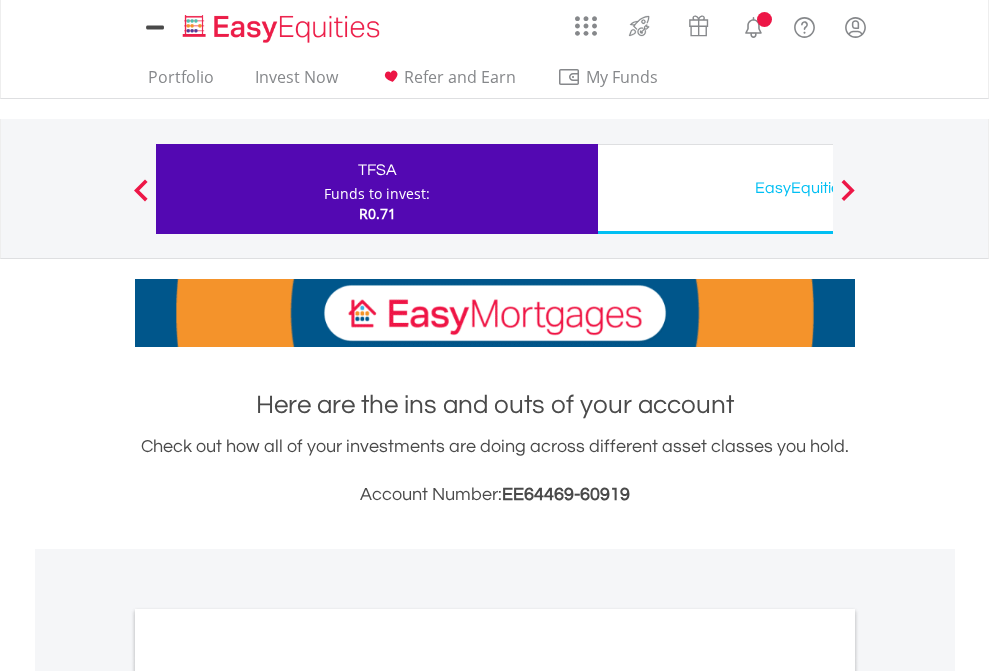 scroll, scrollTop: 0, scrollLeft: 0, axis: both 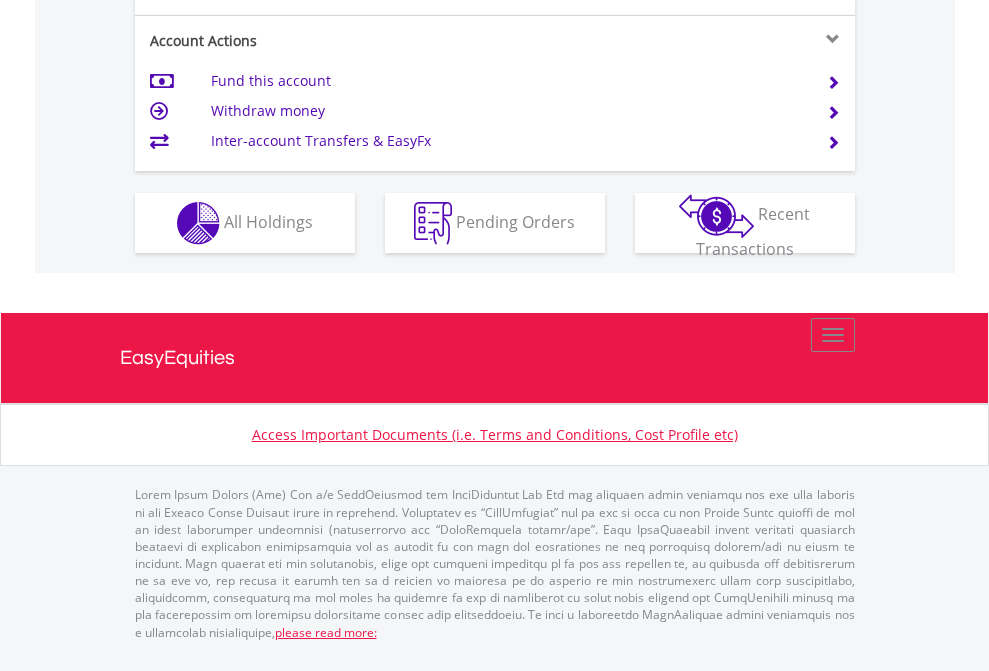 click on "Investment types" at bounding box center [706, -338] 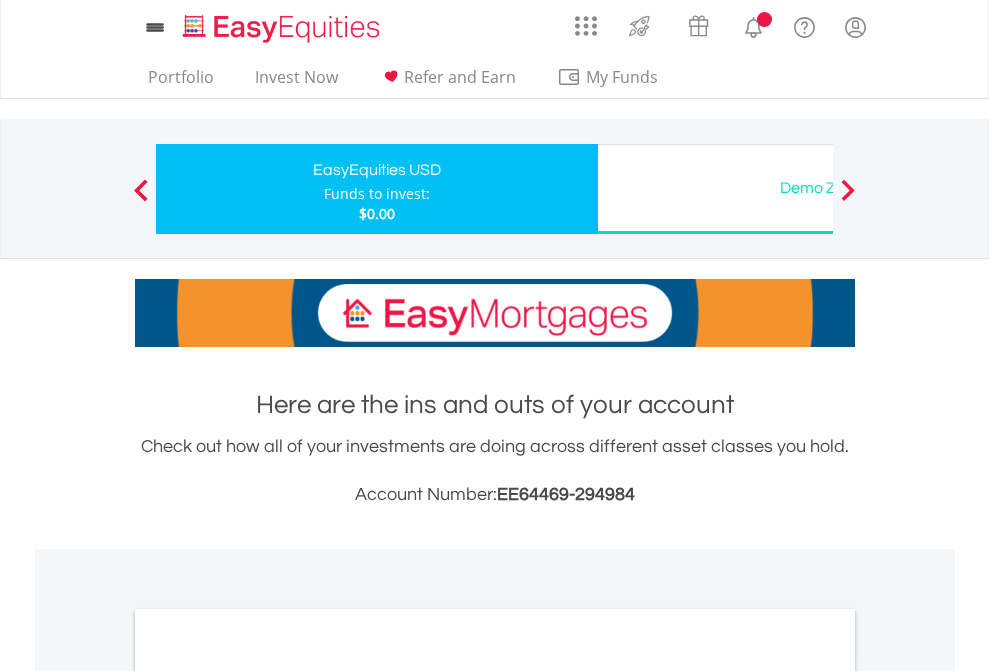 scroll, scrollTop: 0, scrollLeft: 0, axis: both 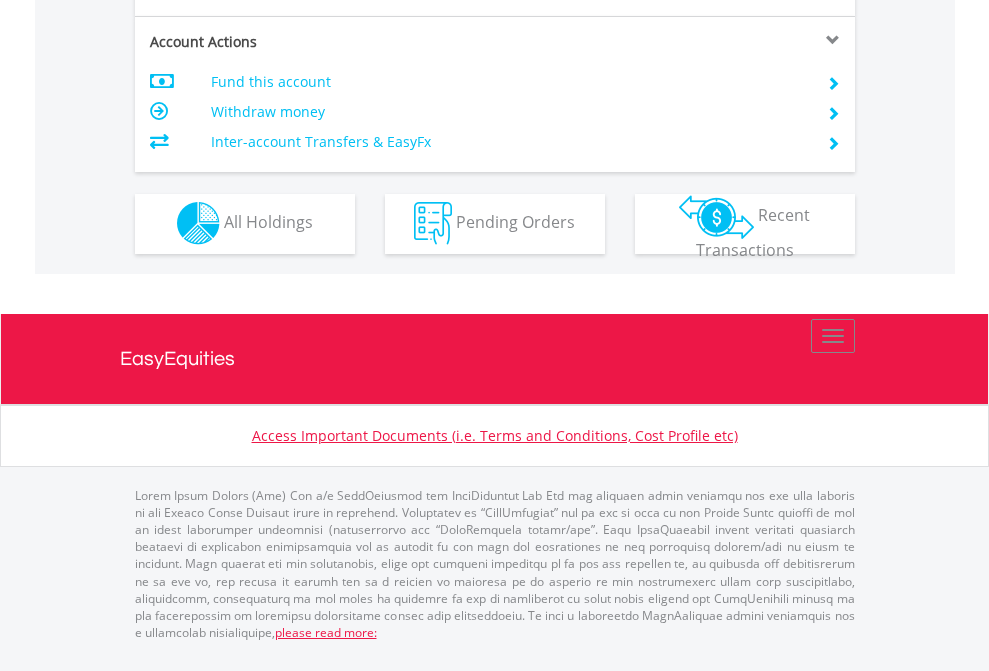 click on "Investment types" at bounding box center [706, -353] 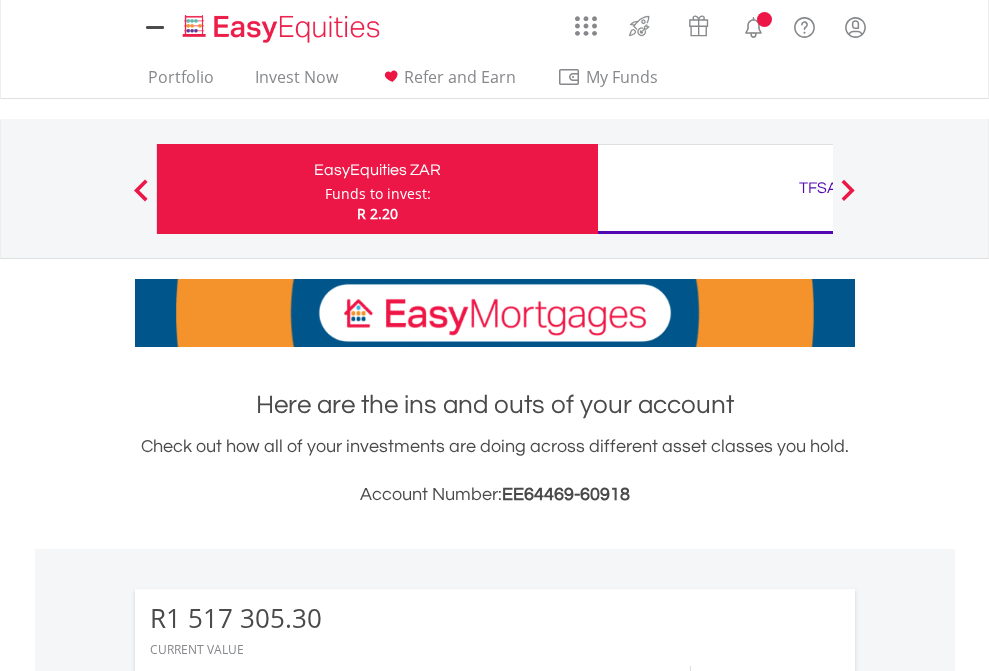 scroll, scrollTop: 1533, scrollLeft: 0, axis: vertical 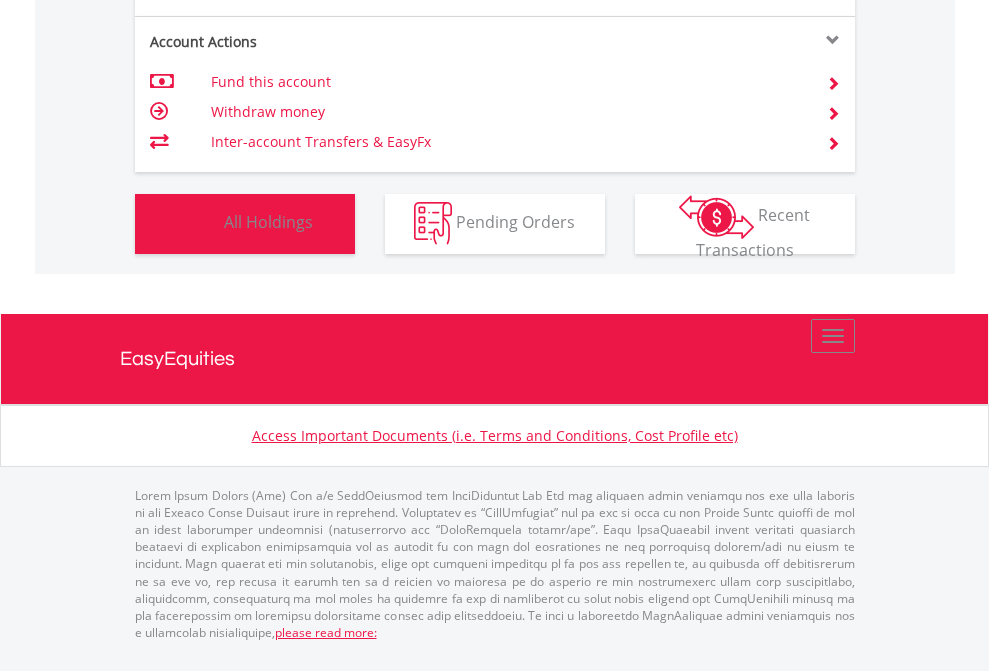 click on "All Holdings" at bounding box center (268, 222) 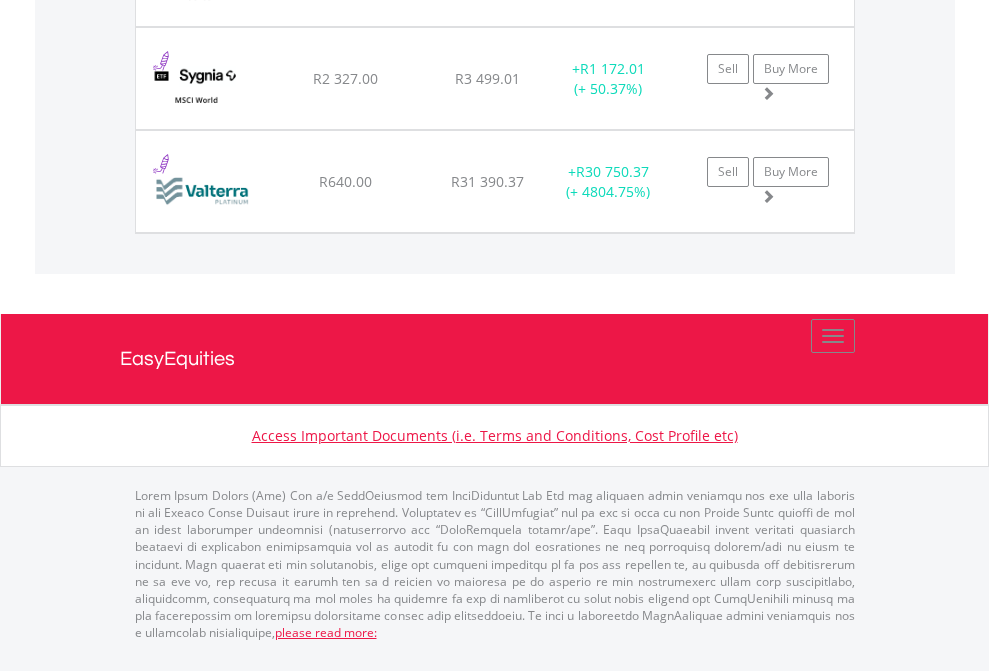 click on "TFSA" at bounding box center [818, -1955] 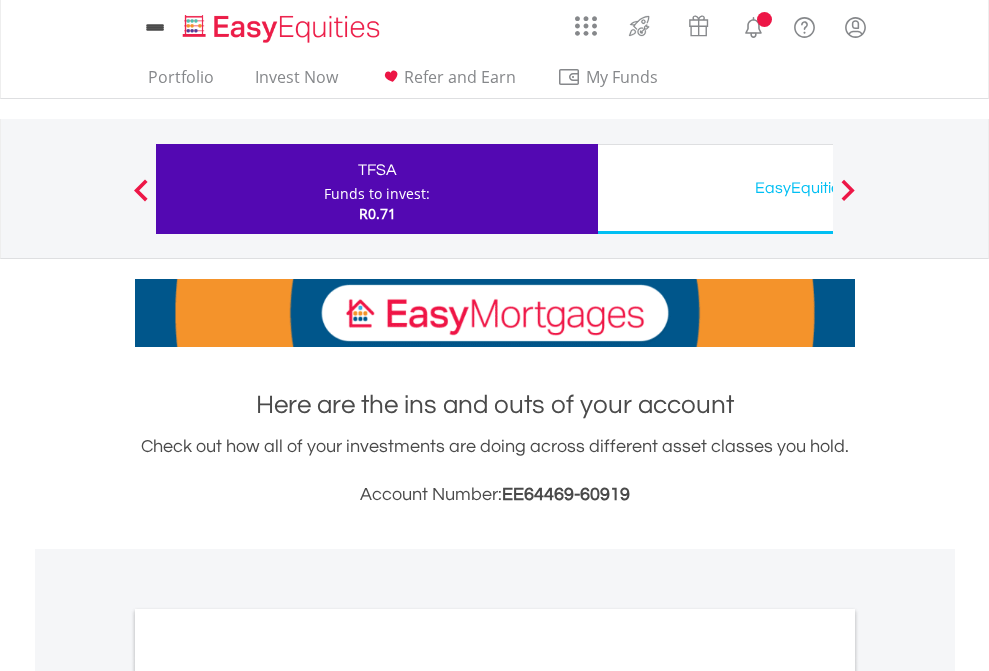 scroll, scrollTop: 1202, scrollLeft: 0, axis: vertical 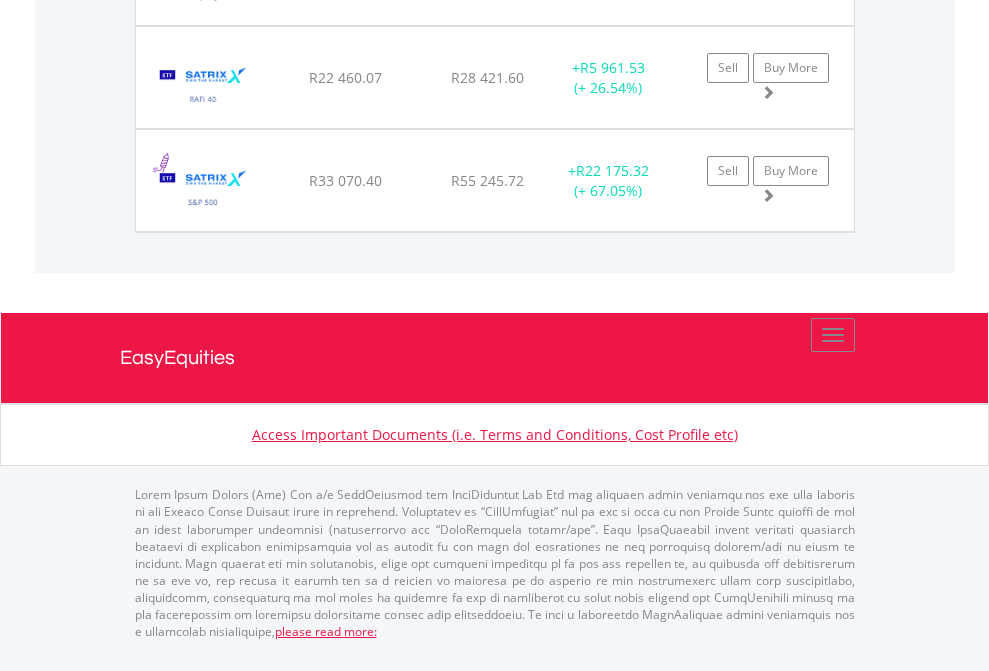 click on "EasyEquities USD" at bounding box center [818, -1791] 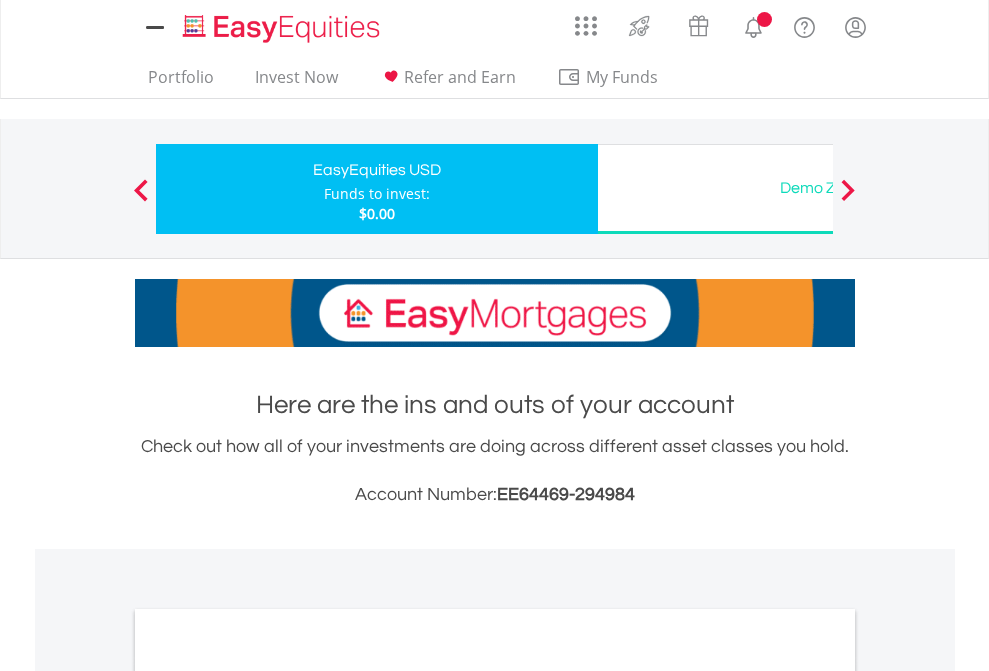 scroll, scrollTop: 0, scrollLeft: 0, axis: both 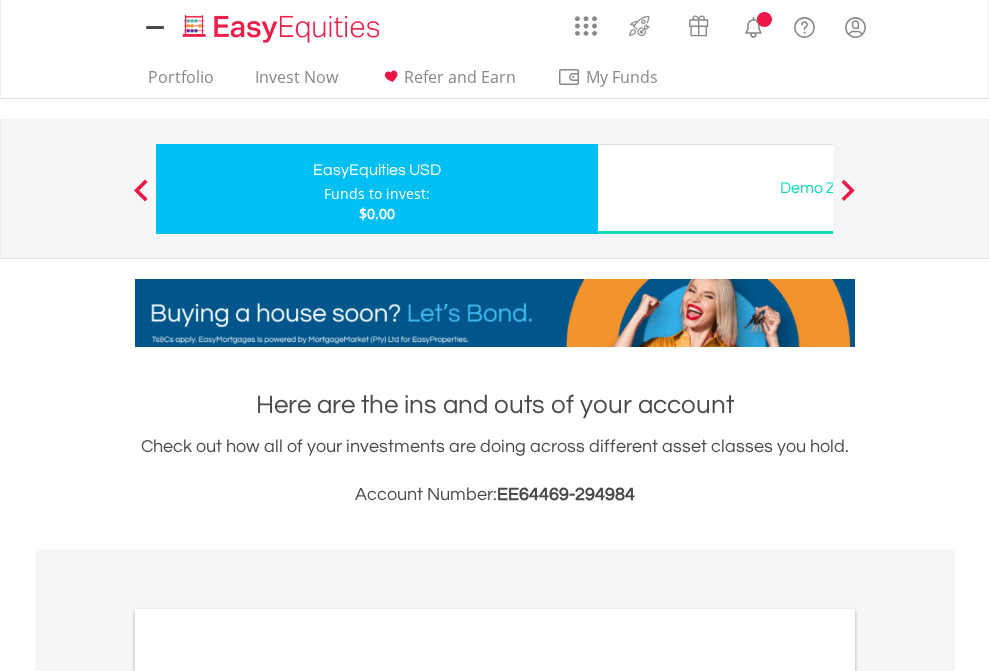 click on "All Holdings" at bounding box center [268, 1096] 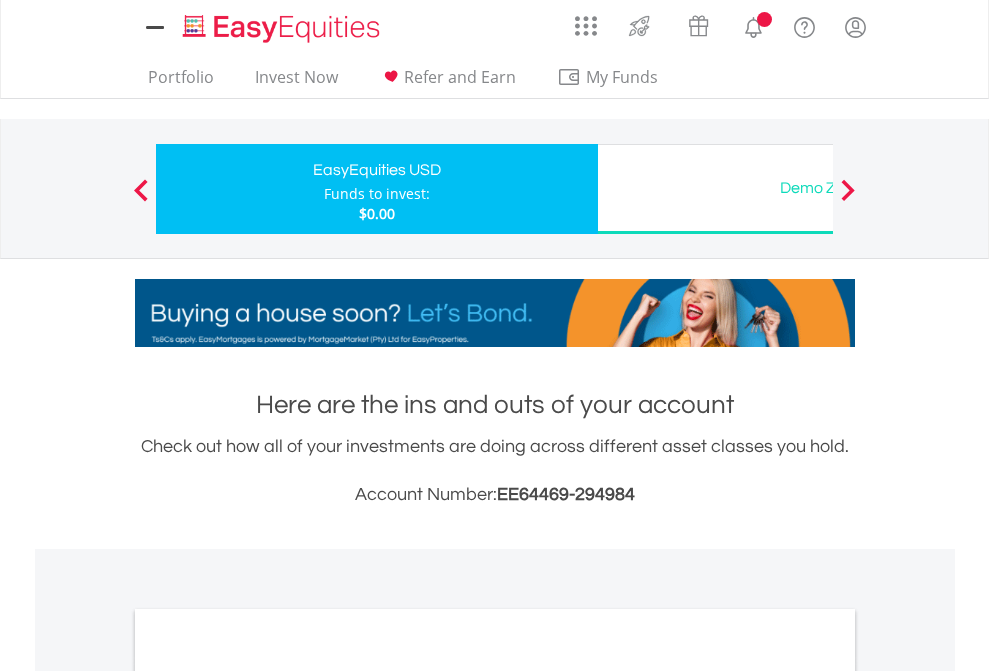 scroll, scrollTop: 1202, scrollLeft: 0, axis: vertical 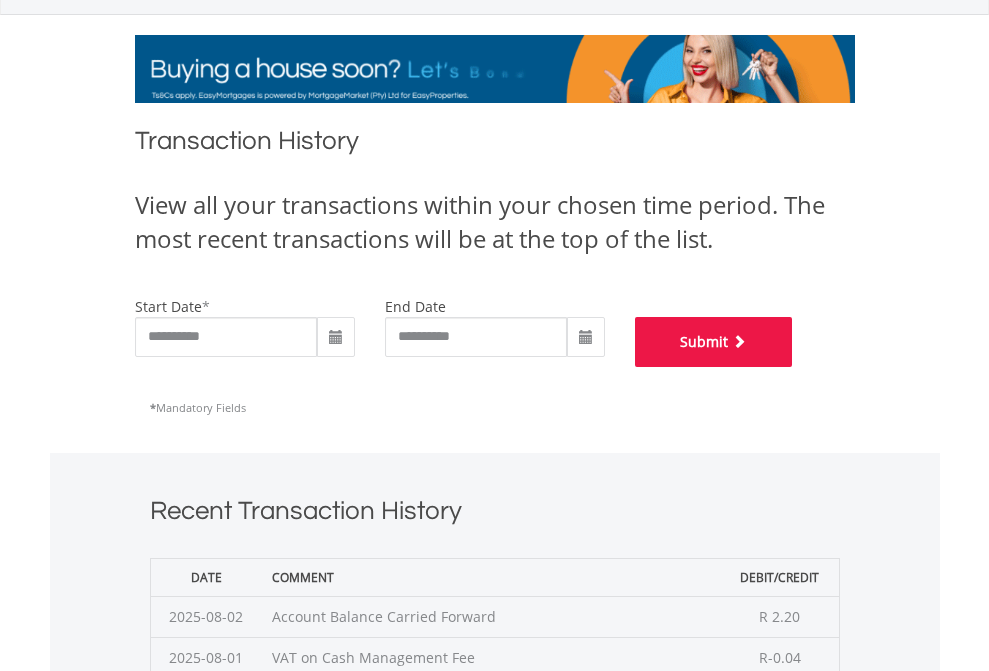 click on "Submit" at bounding box center [714, 342] 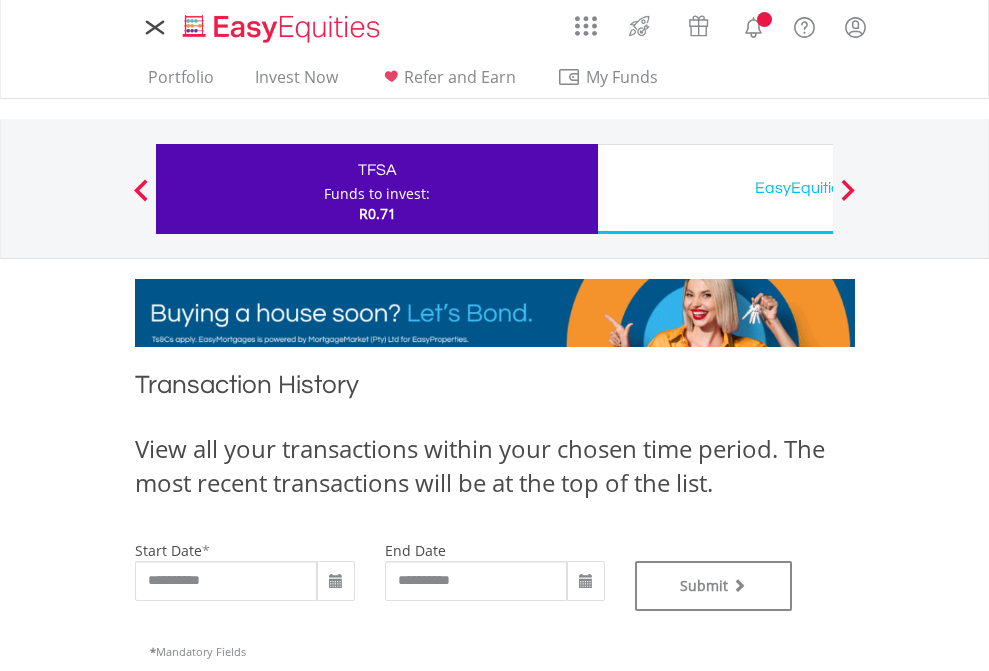 scroll, scrollTop: 0, scrollLeft: 0, axis: both 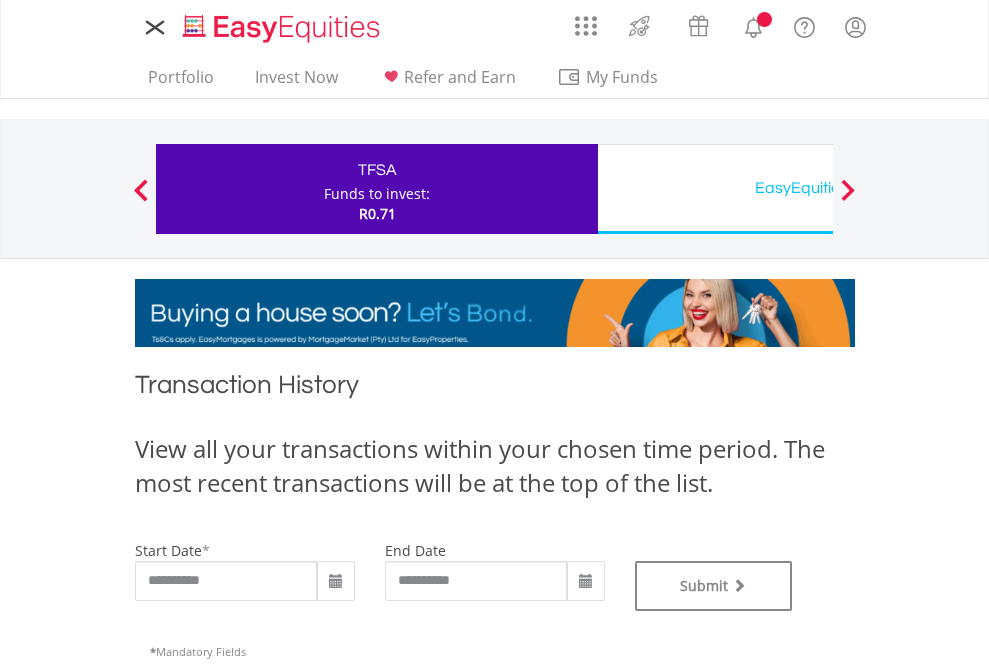 type on "**********" 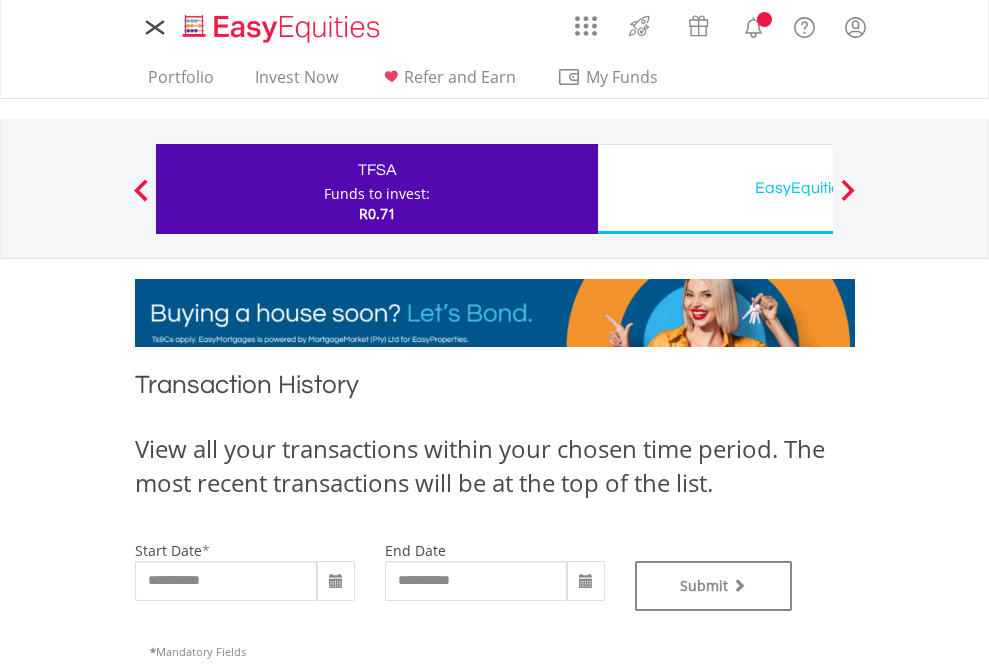 type on "**********" 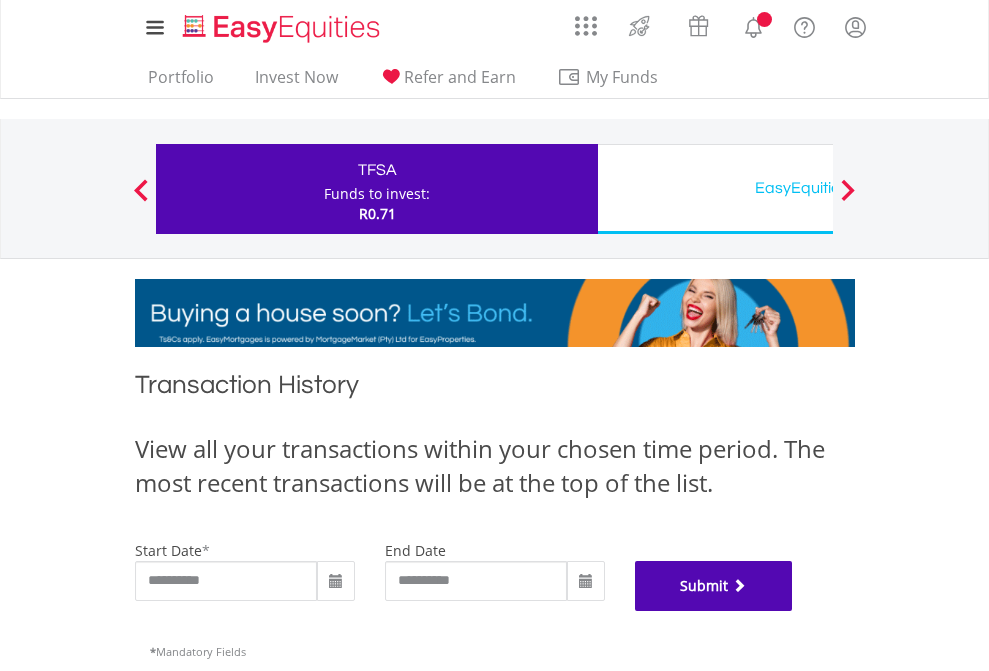 click on "Submit" at bounding box center (714, 586) 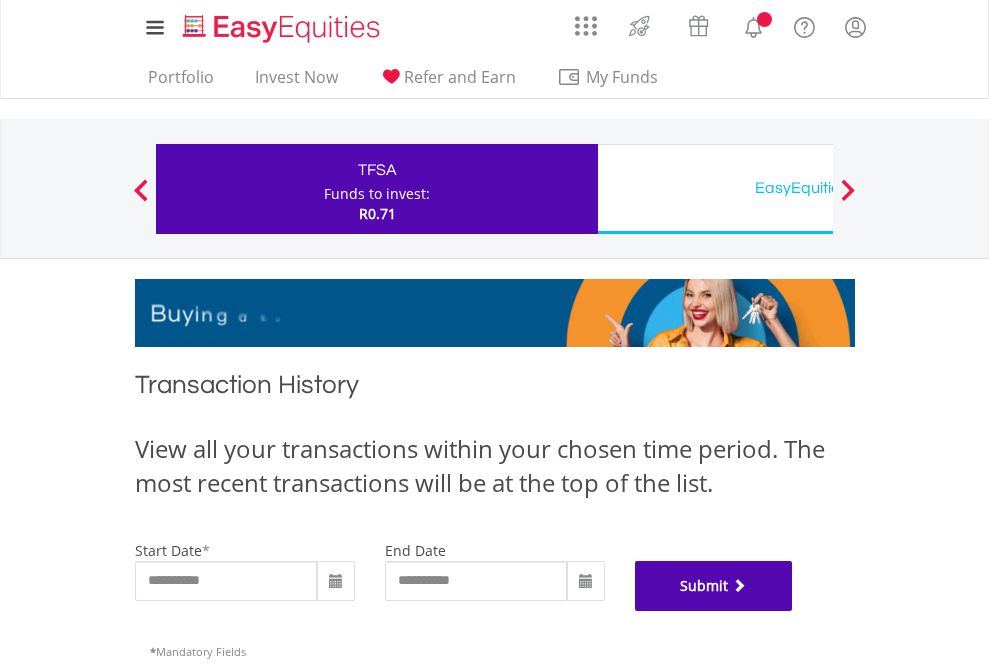 scroll, scrollTop: 811, scrollLeft: 0, axis: vertical 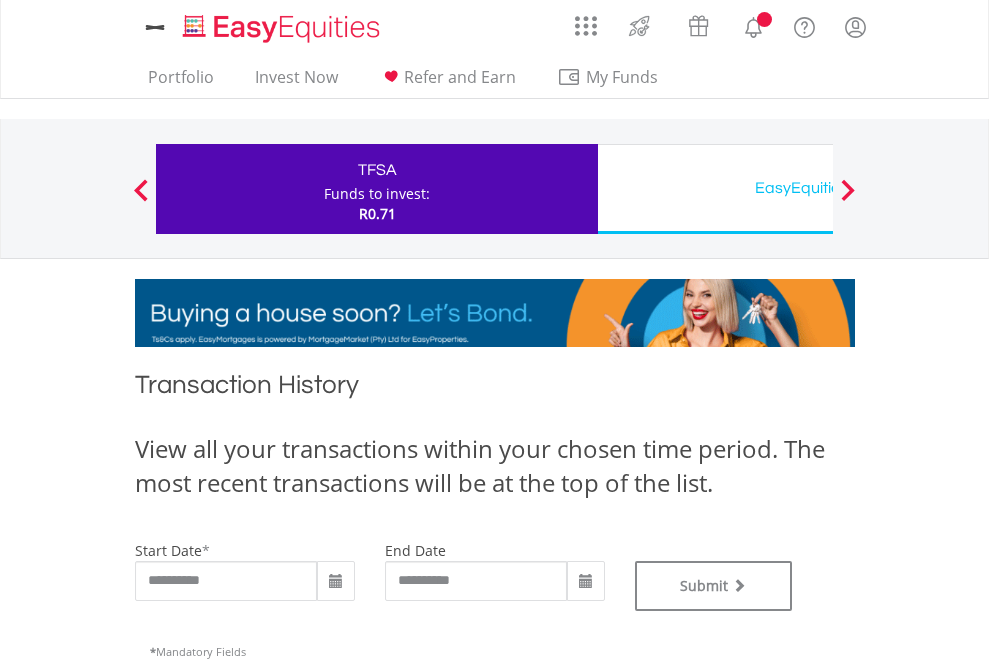 click on "EasyEquities USD" at bounding box center (818, 188) 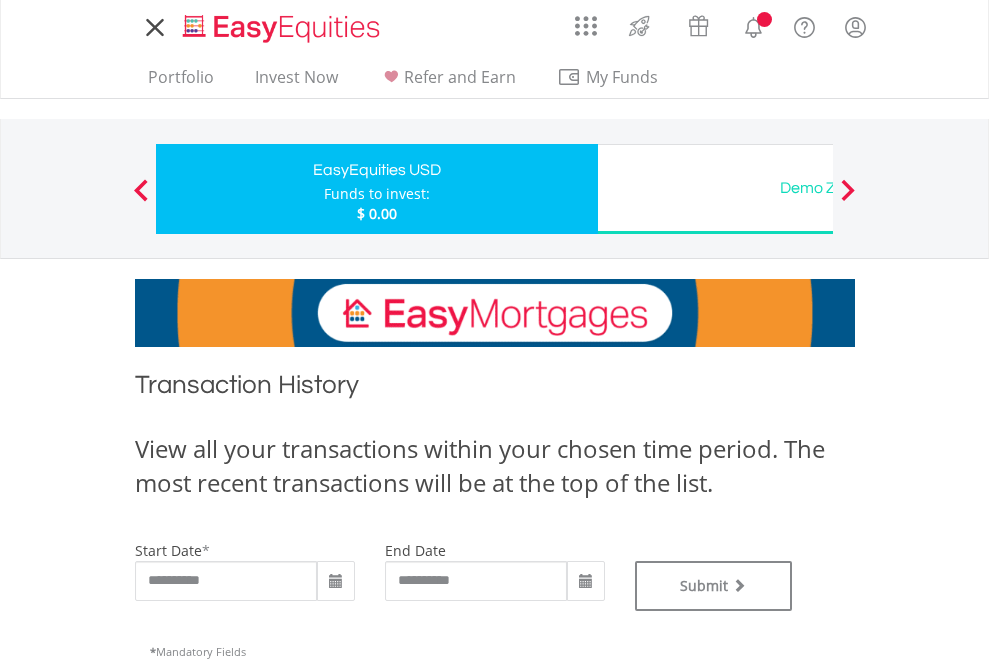 scroll, scrollTop: 0, scrollLeft: 0, axis: both 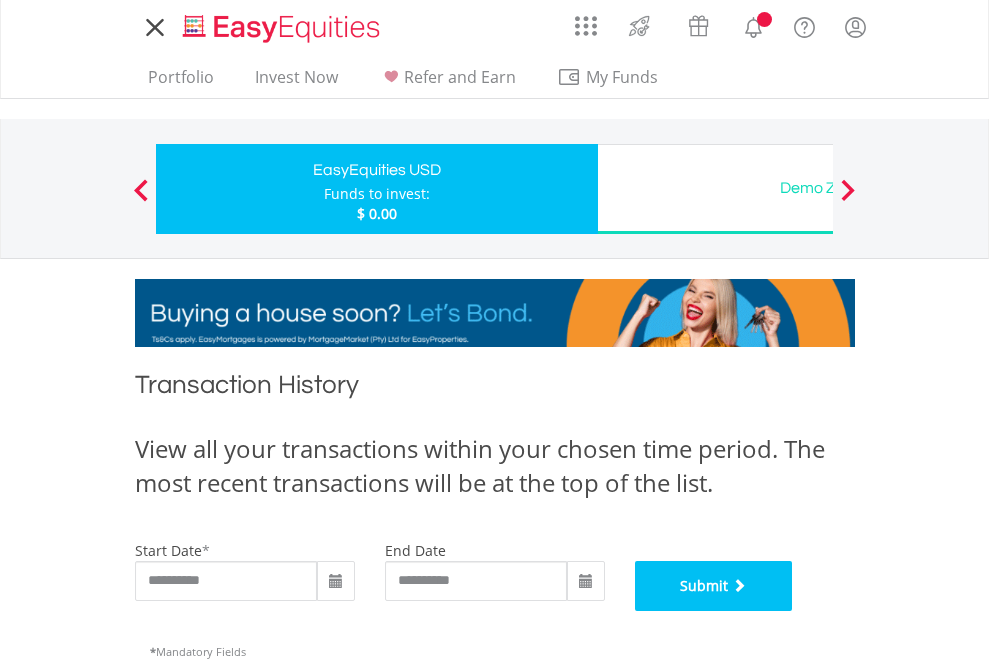 click on "Submit" at bounding box center [714, 586] 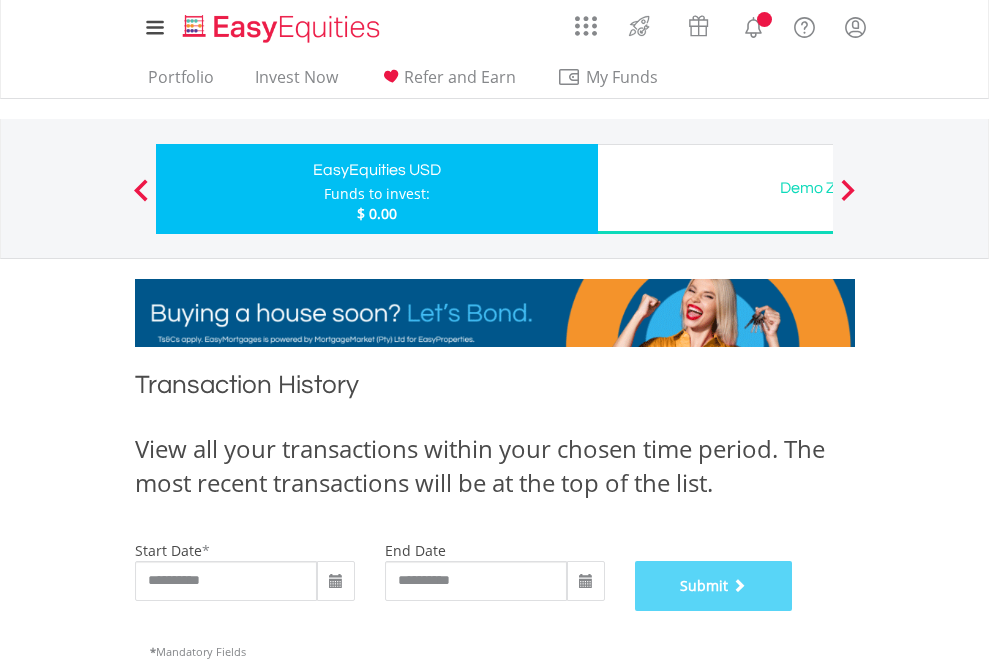 scroll, scrollTop: 811, scrollLeft: 0, axis: vertical 